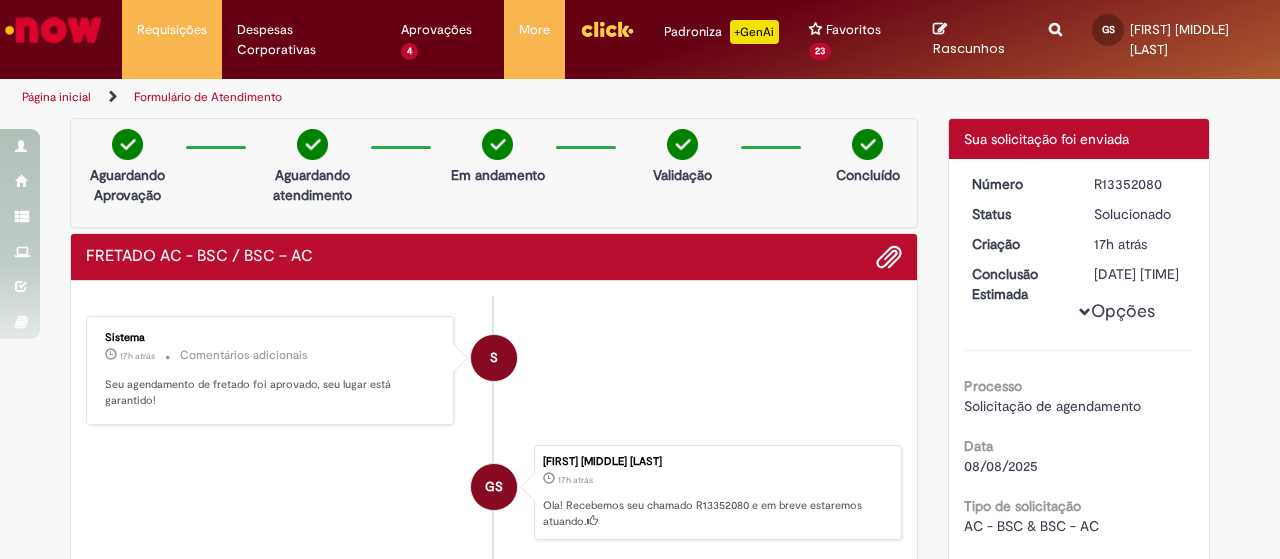 scroll, scrollTop: 0, scrollLeft: 0, axis: both 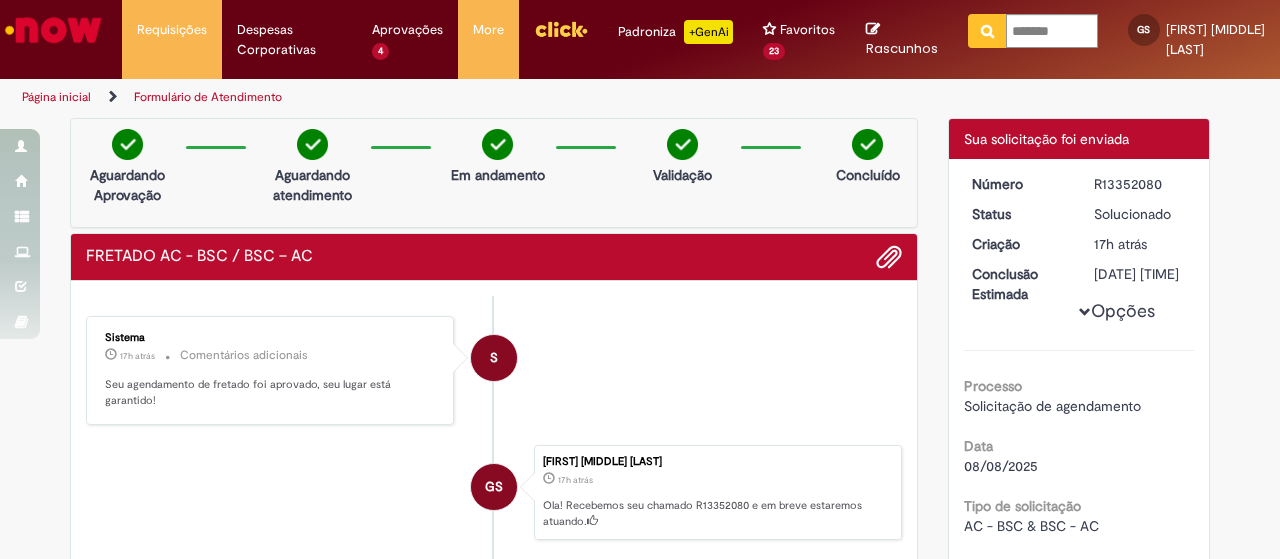 click at bounding box center (987, 31) 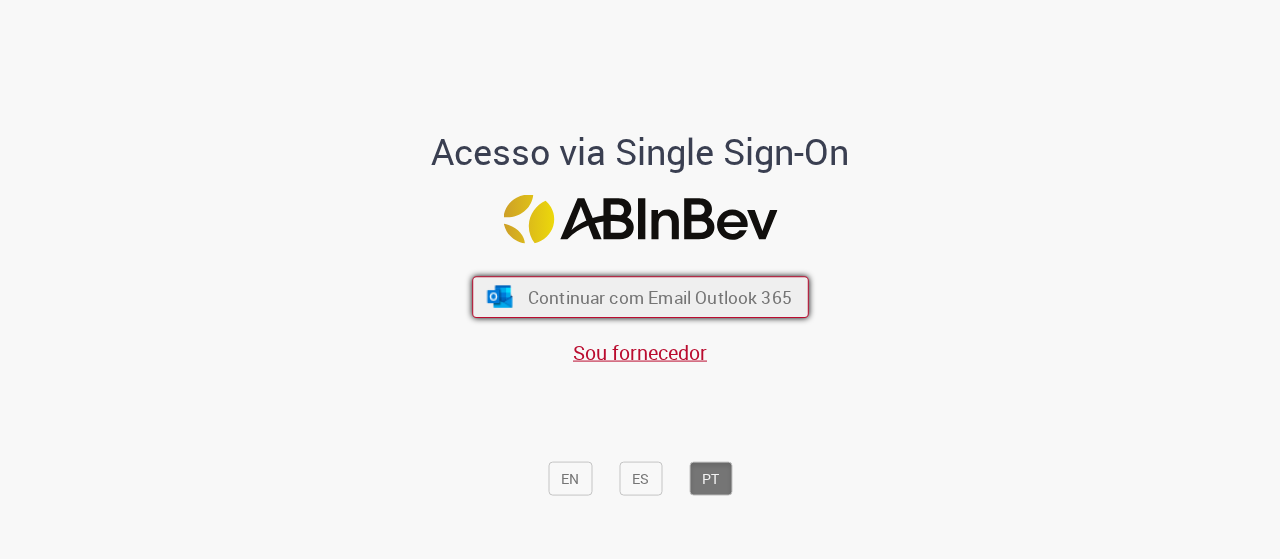 click on "Continuar com Email Outlook 365" at bounding box center (640, 297) 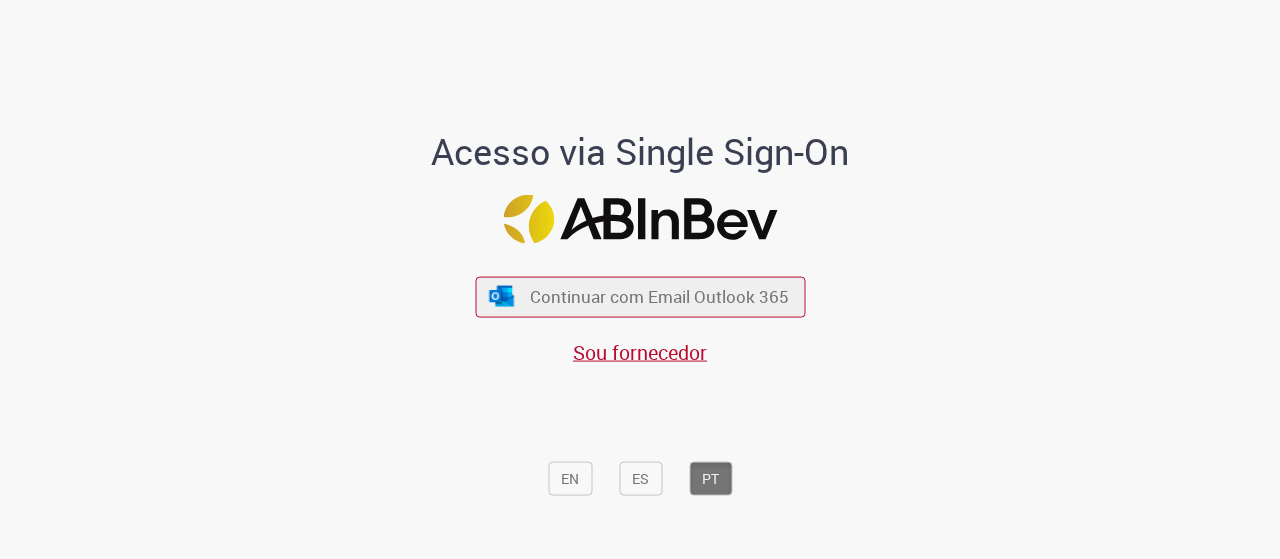 scroll, scrollTop: 0, scrollLeft: 0, axis: both 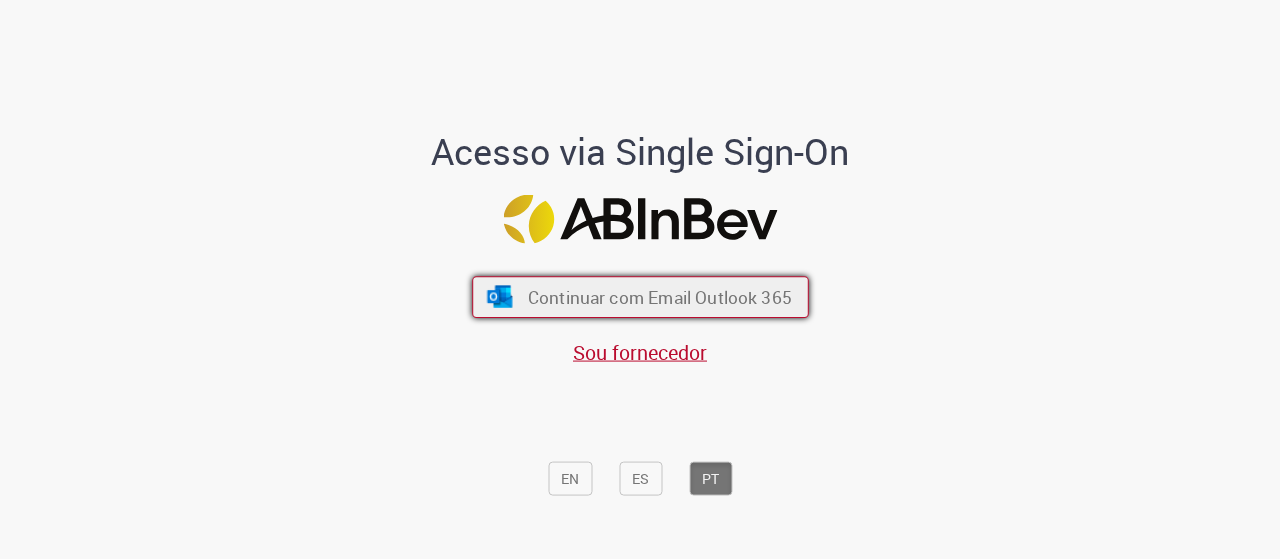 click on "Continuar com Email Outlook 365" at bounding box center (659, 296) 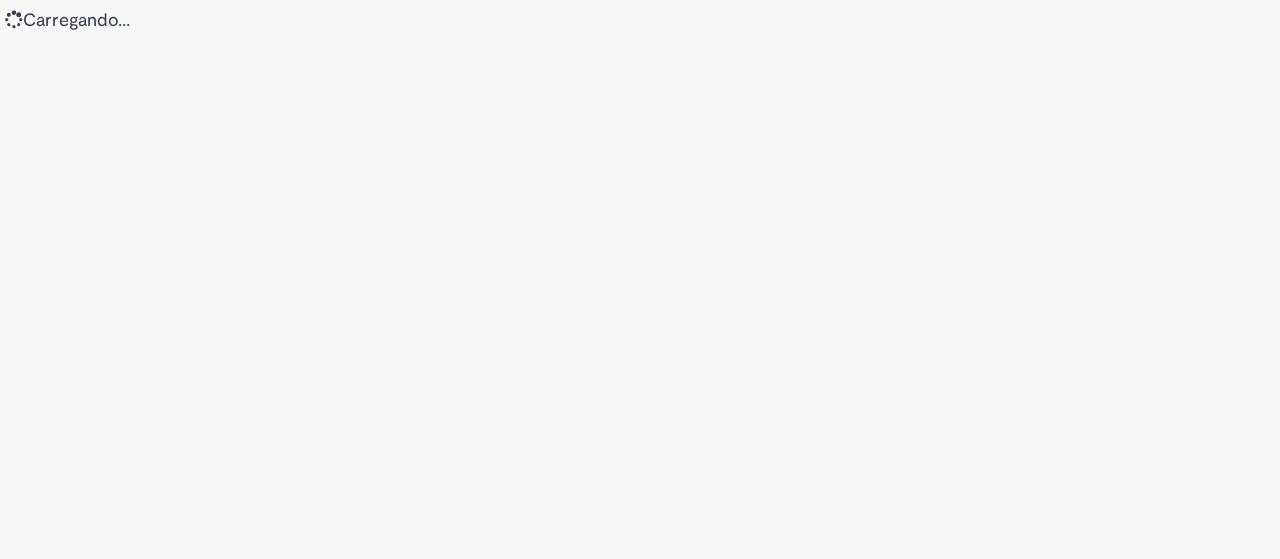 scroll, scrollTop: 0, scrollLeft: 0, axis: both 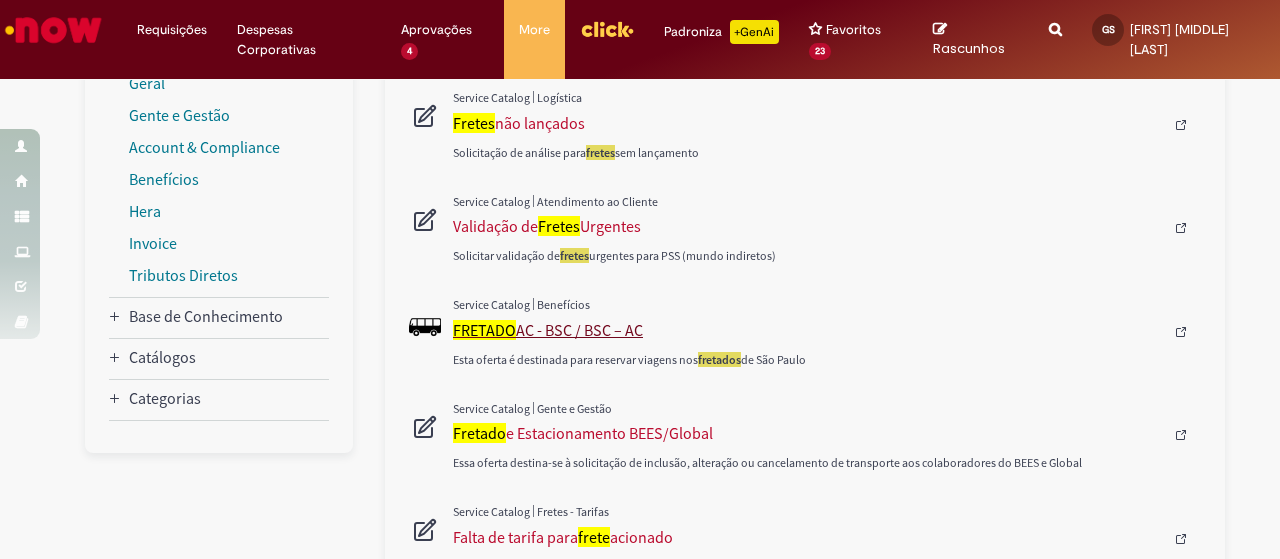 click on "FRETADO  AC - BSC / BSC – AC" at bounding box center [808, 330] 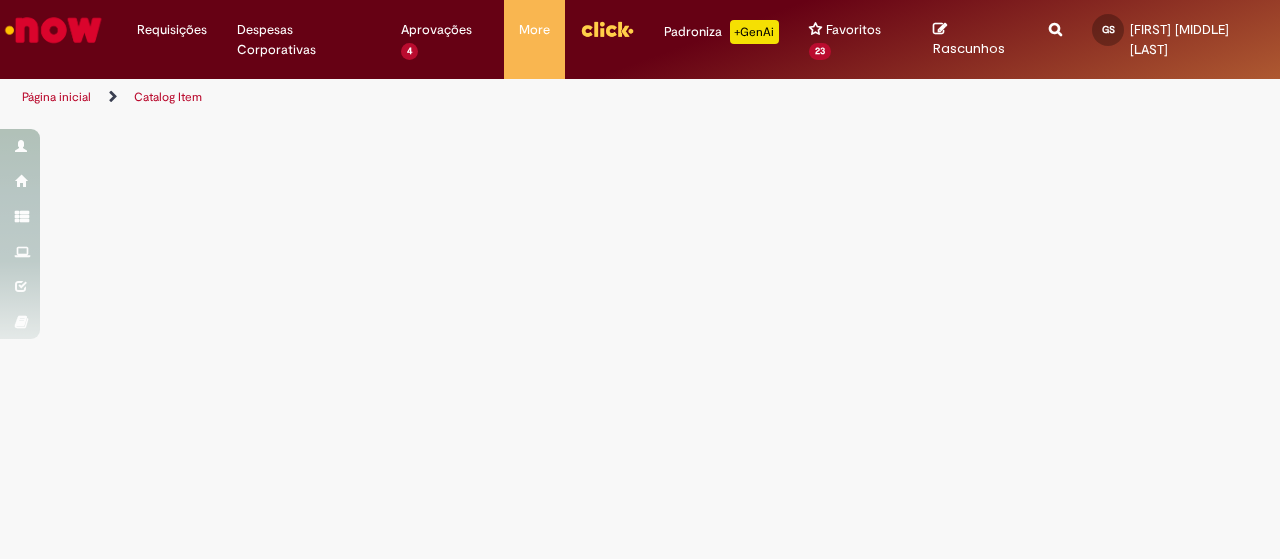 scroll, scrollTop: 0, scrollLeft: 0, axis: both 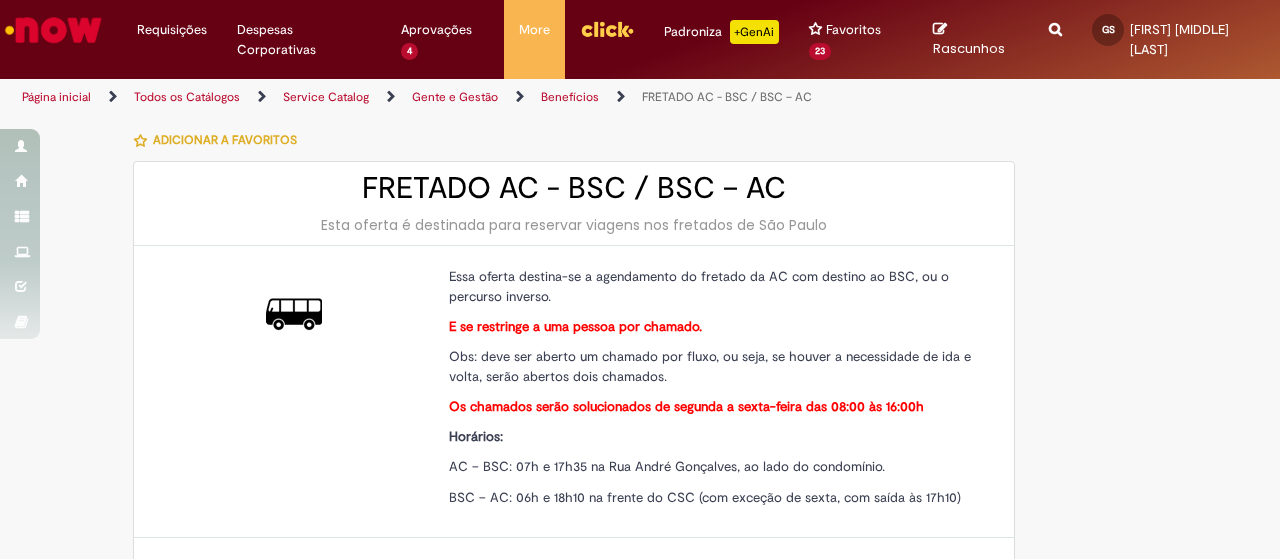 type on "********" 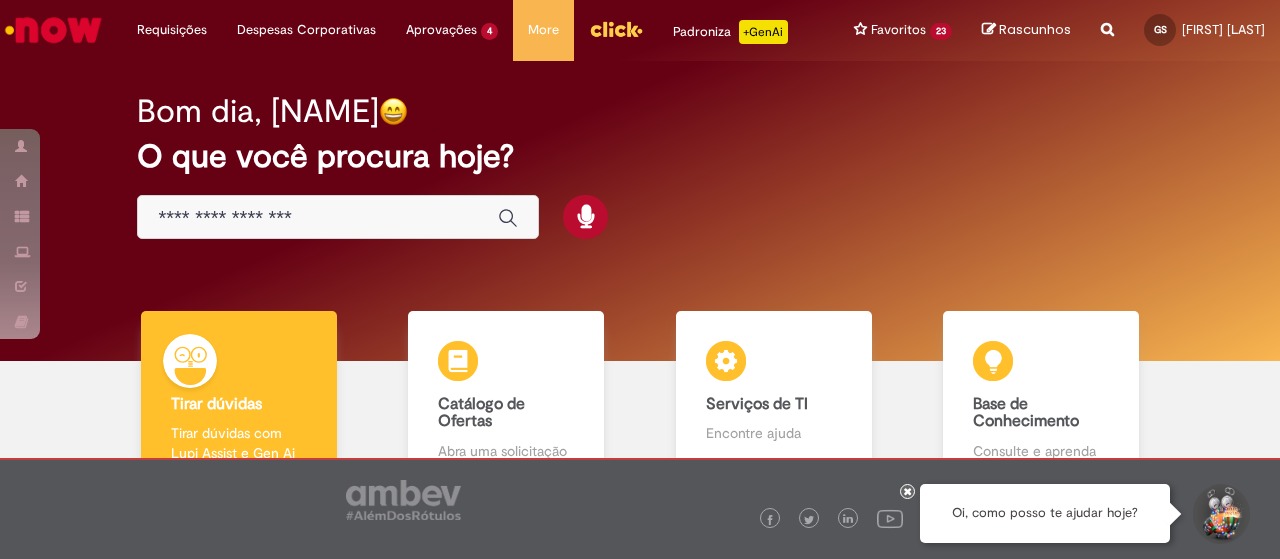 scroll, scrollTop: 0, scrollLeft: 0, axis: both 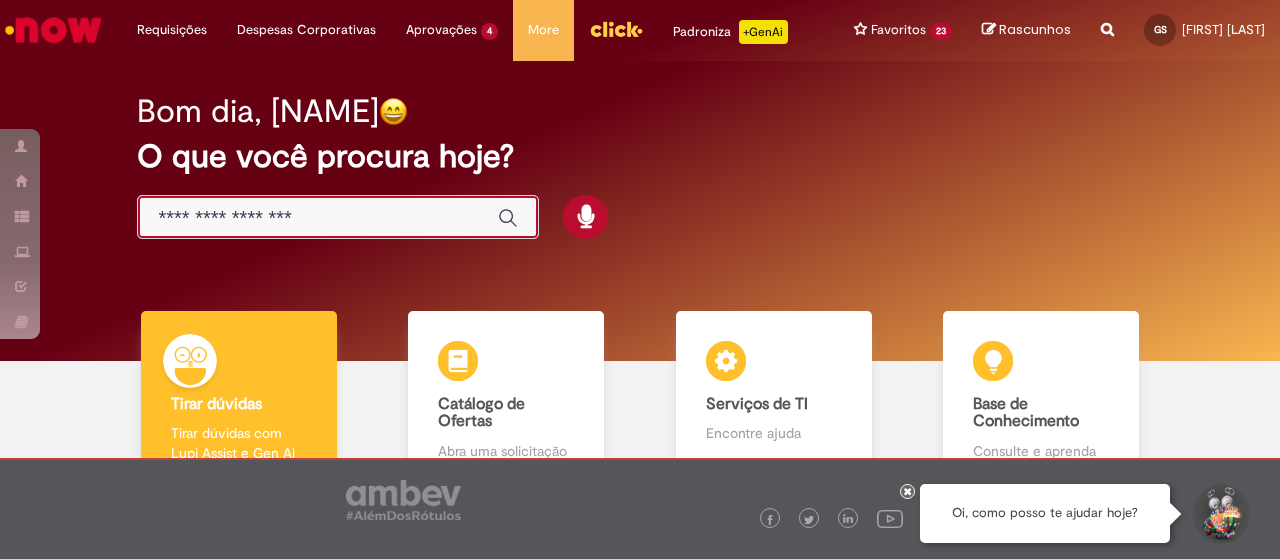 click at bounding box center [318, 218] 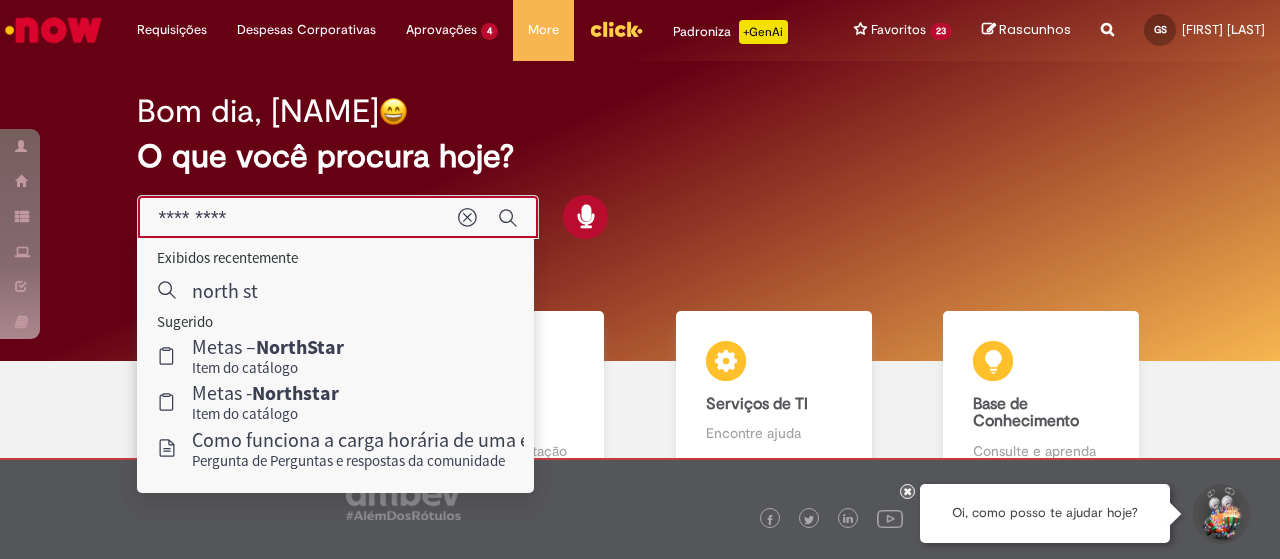 type on "**********" 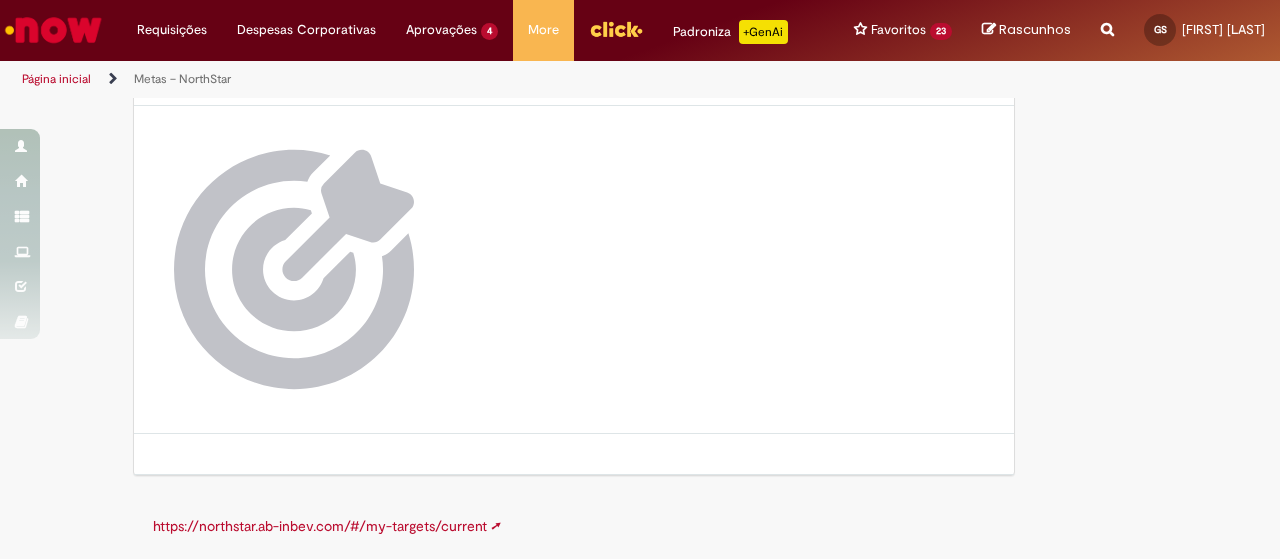 scroll, scrollTop: 0, scrollLeft: 0, axis: both 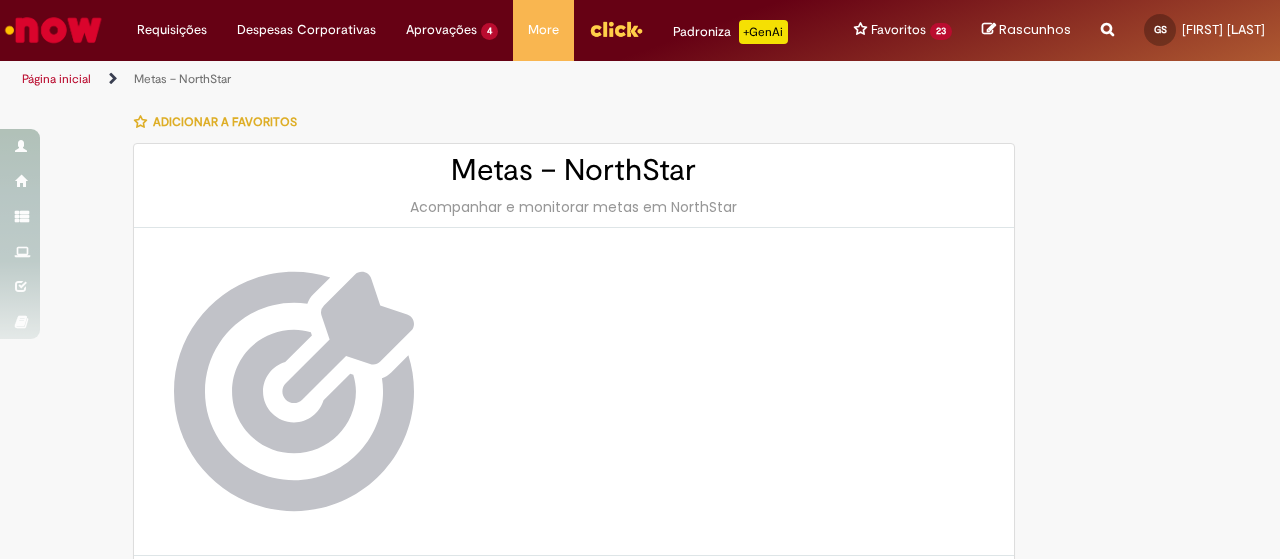 click at bounding box center [1107, 18] 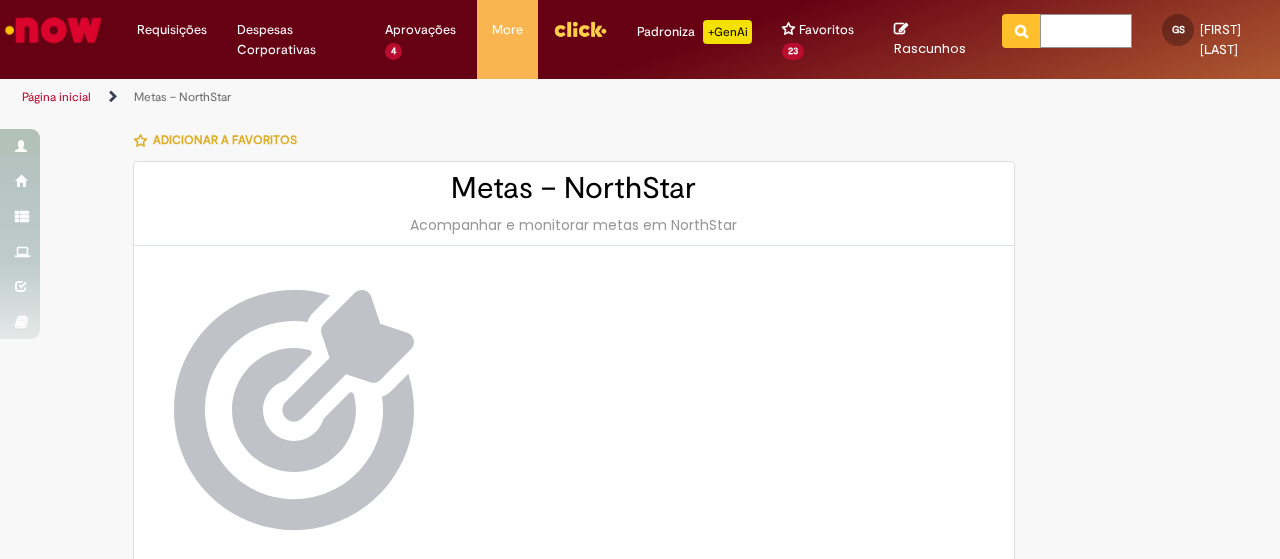 click at bounding box center (1086, 31) 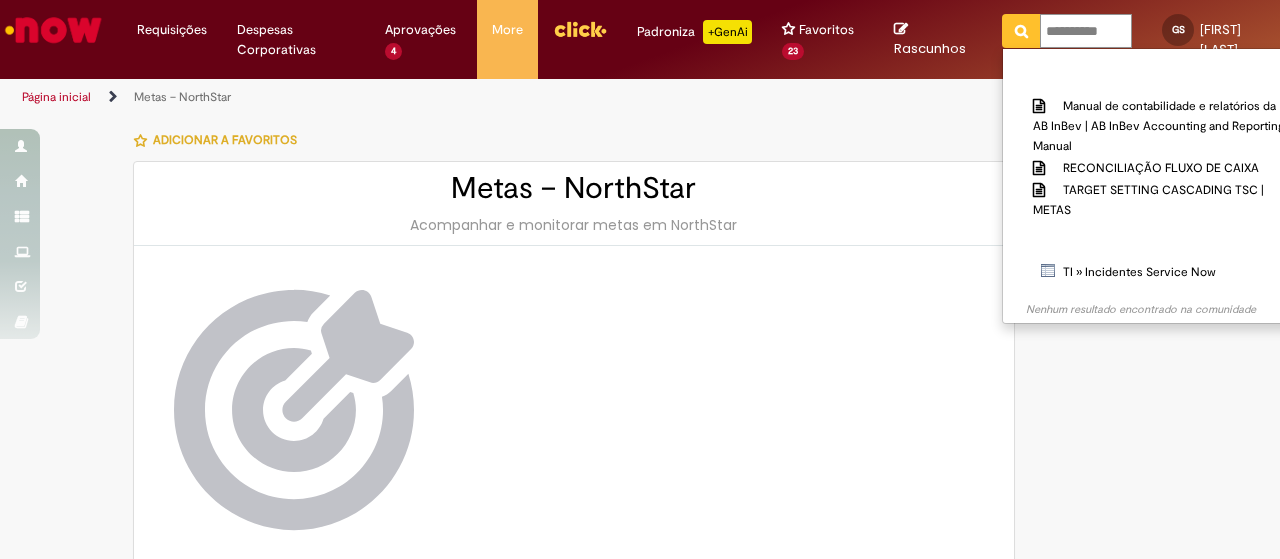 type on "**********" 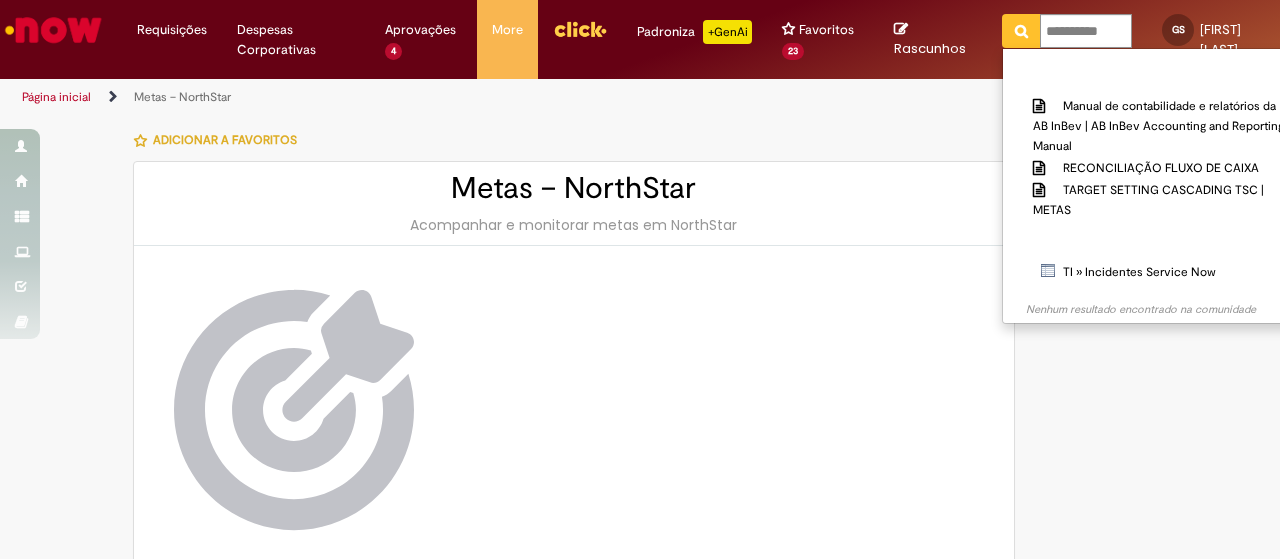 click at bounding box center [1021, 31] 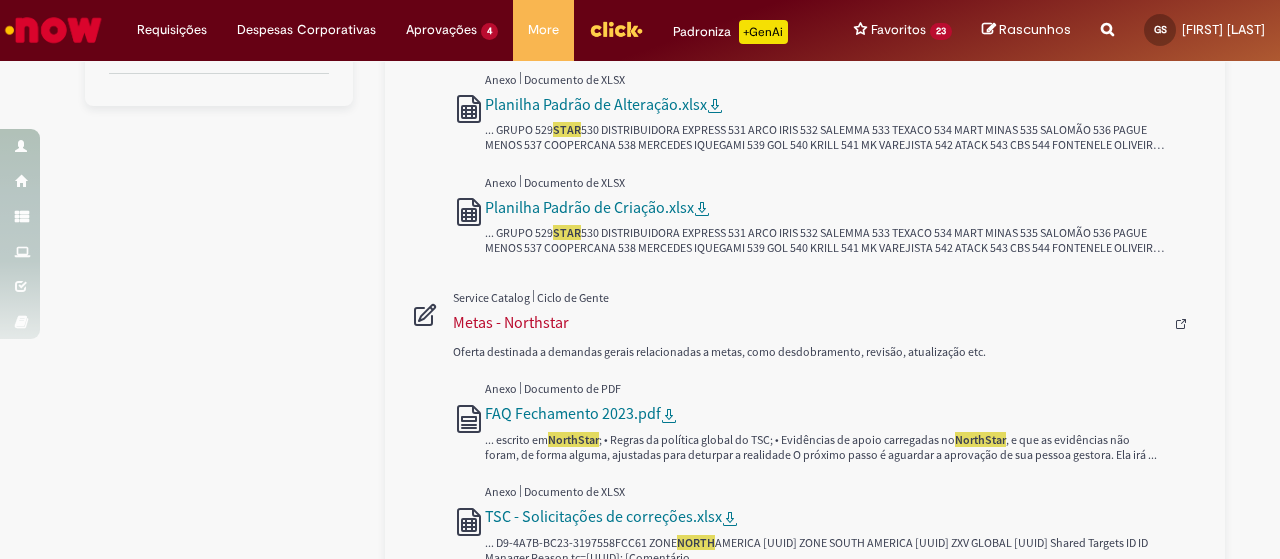 scroll, scrollTop: 634, scrollLeft: 0, axis: vertical 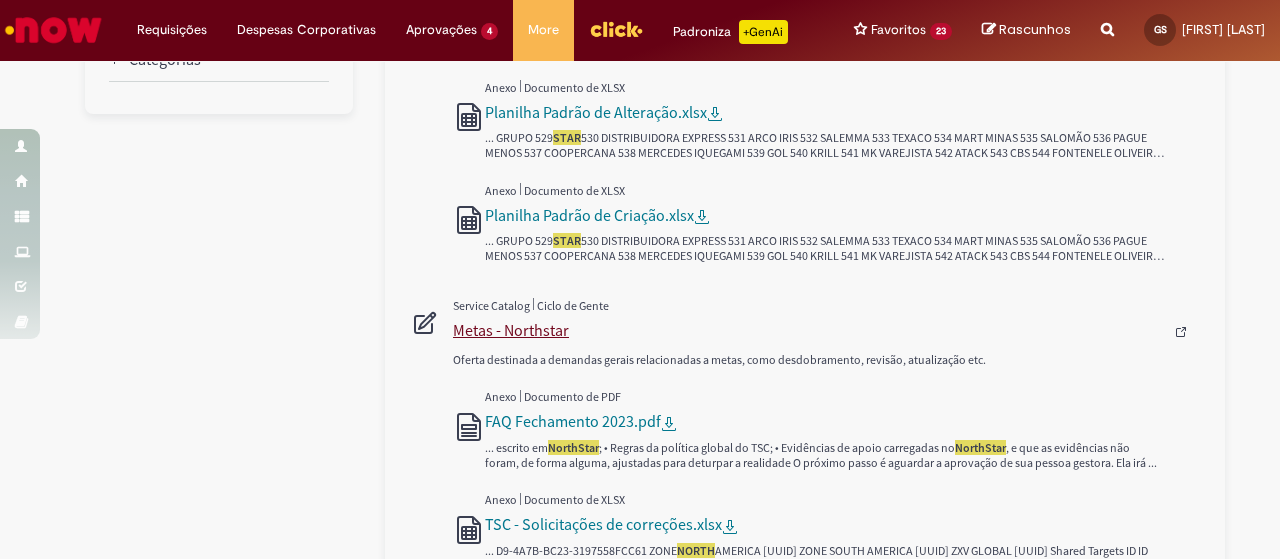 click on "Metas - Northstar" at bounding box center (808, 330) 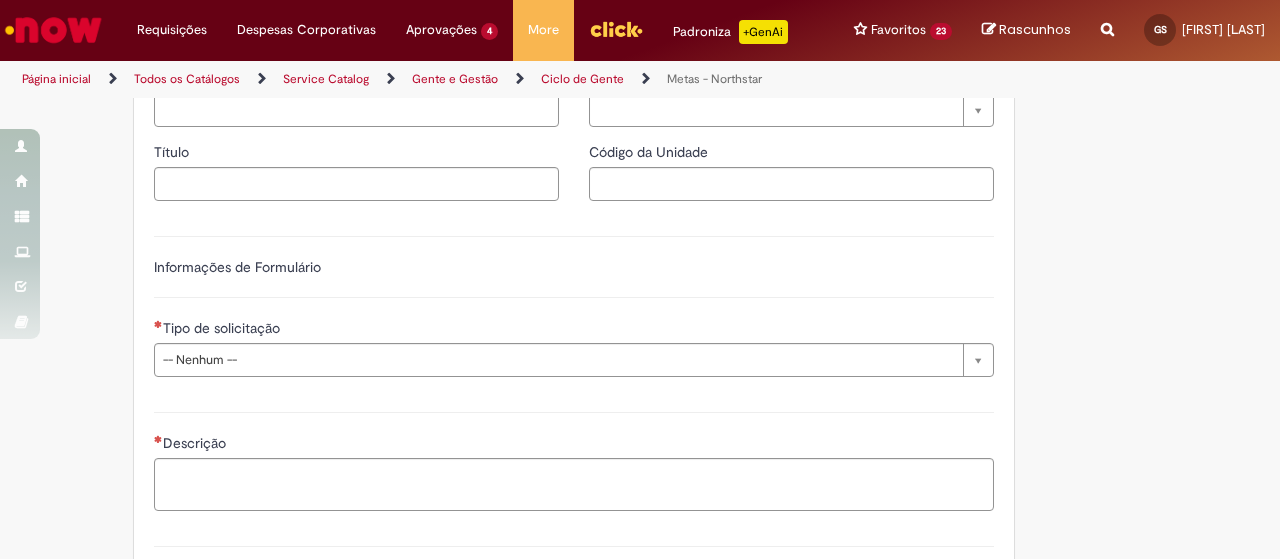 type on "********" 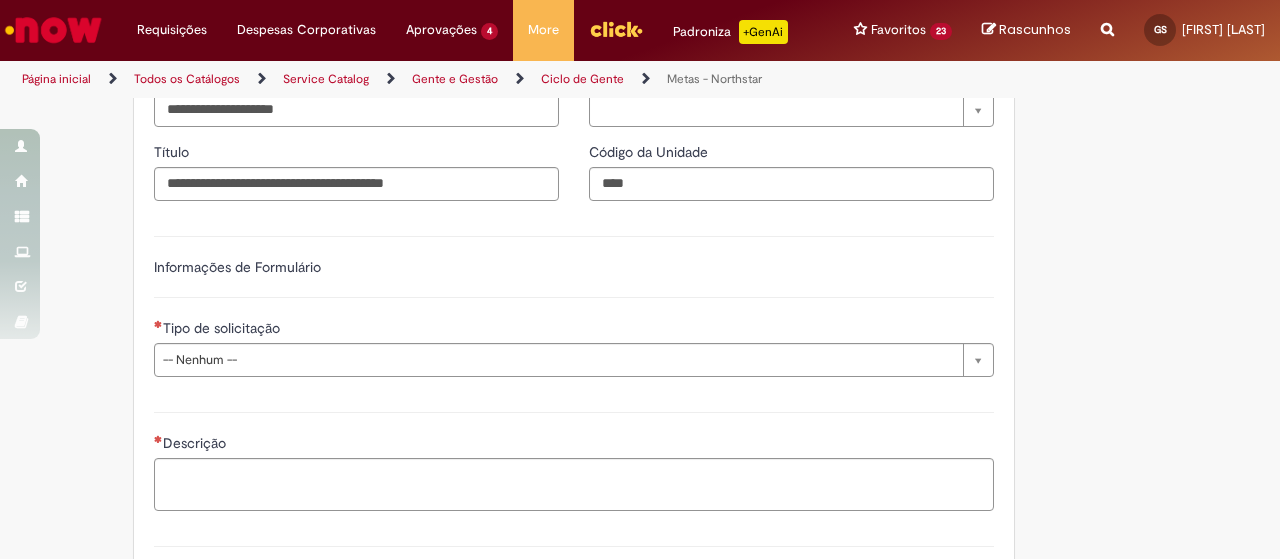 scroll, scrollTop: 0, scrollLeft: 0, axis: both 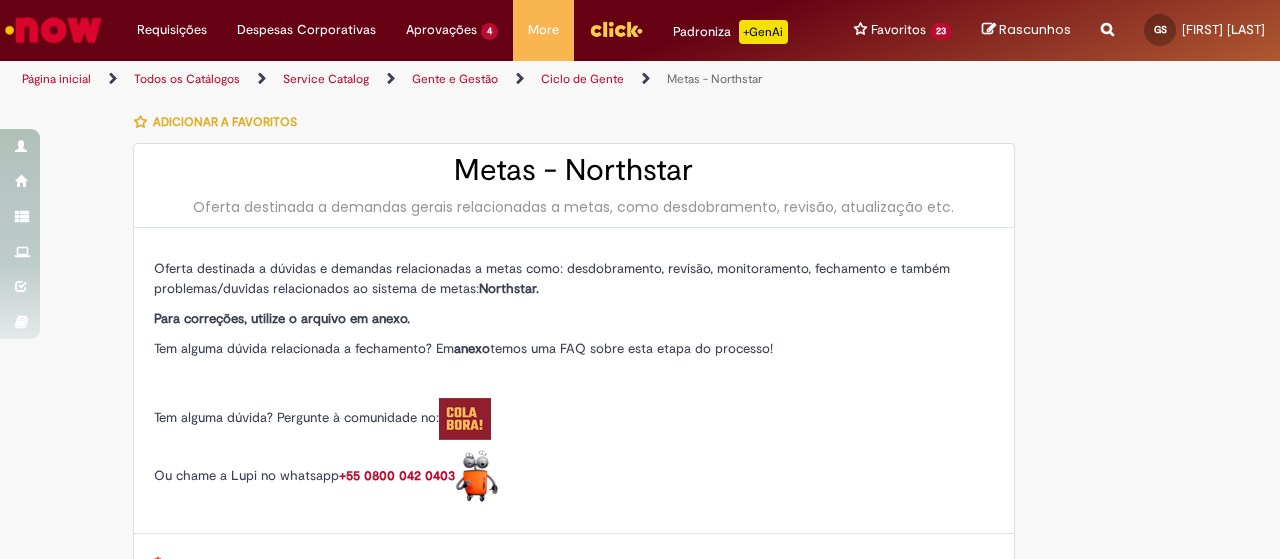 type on "**********" 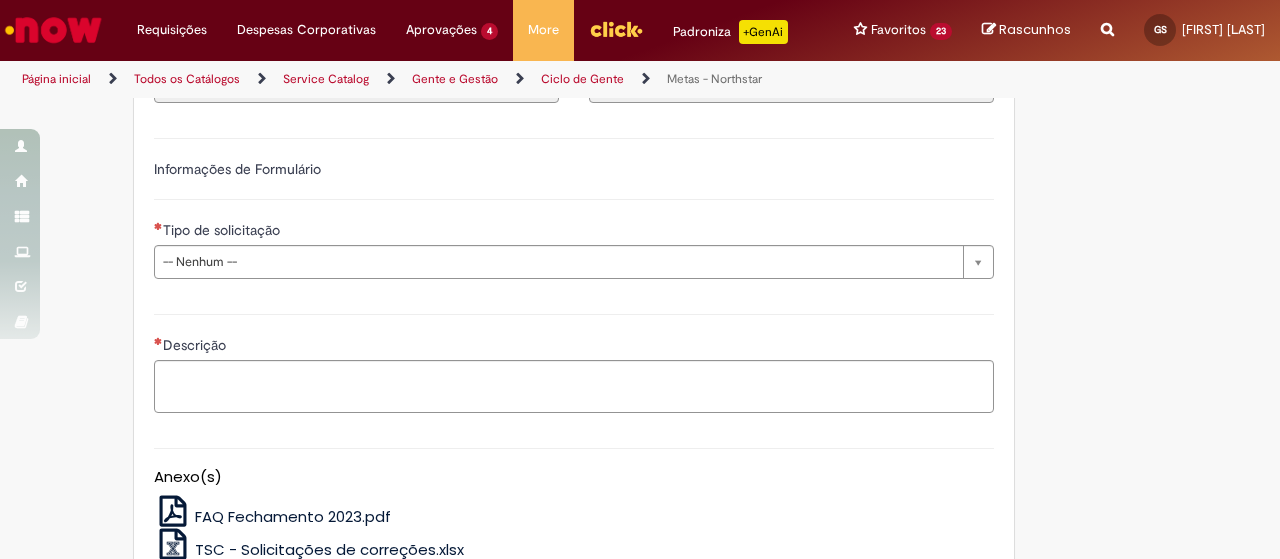 scroll, scrollTop: 736, scrollLeft: 0, axis: vertical 